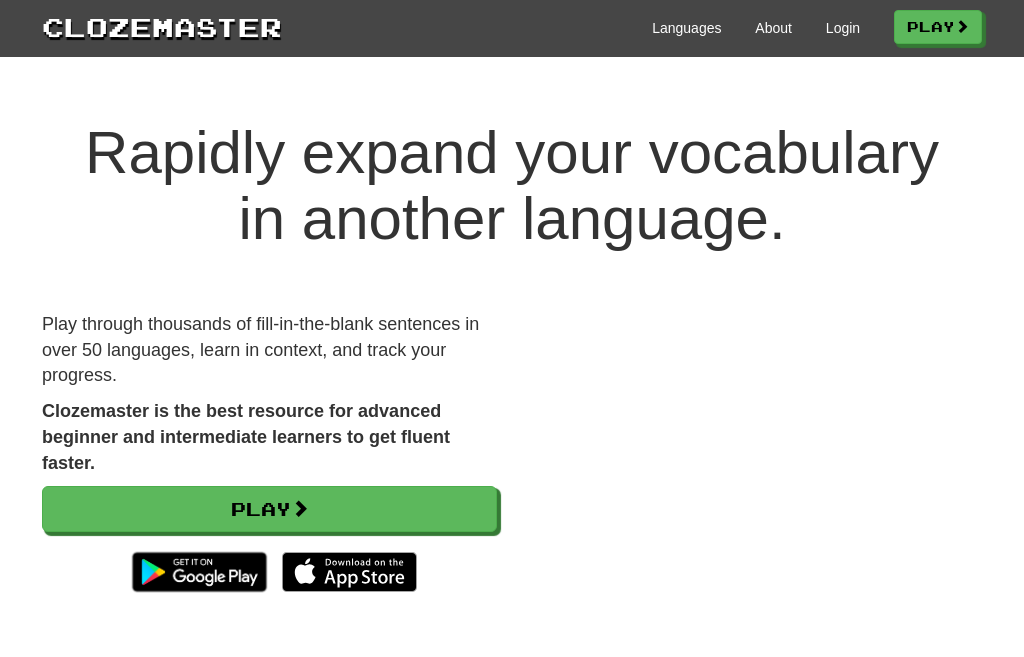 scroll, scrollTop: 0, scrollLeft: 0, axis: both 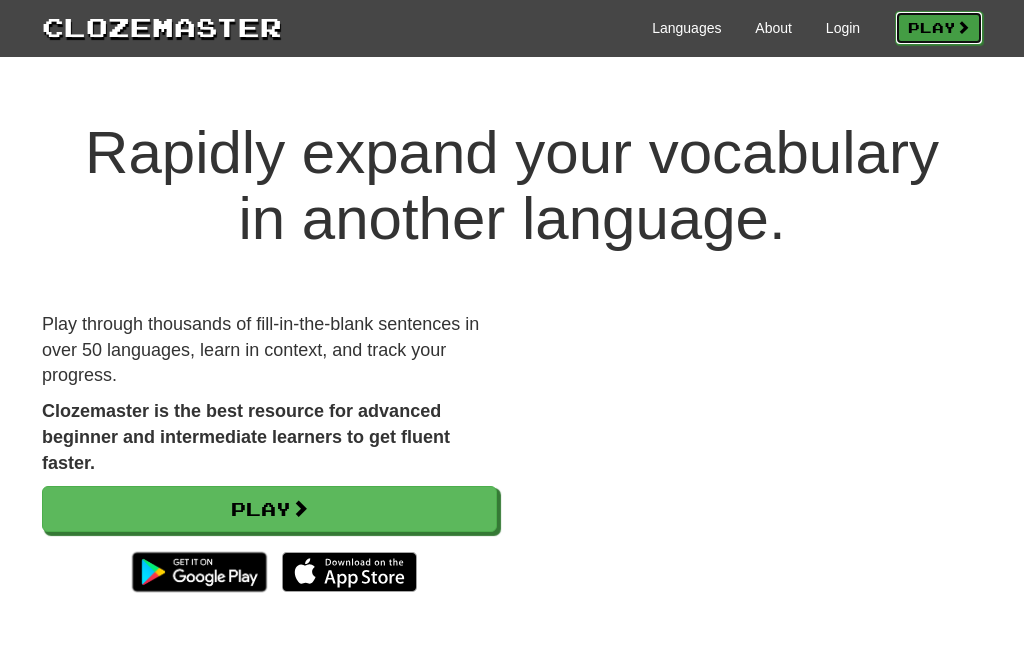 click on "Play" at bounding box center (939, 28) 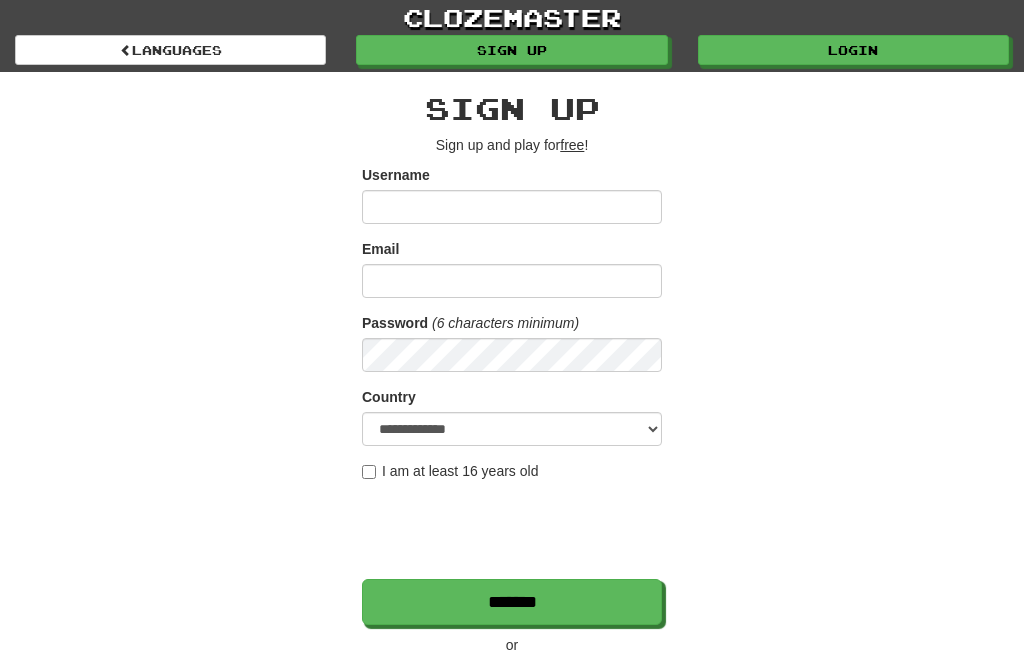 scroll, scrollTop: 0, scrollLeft: 0, axis: both 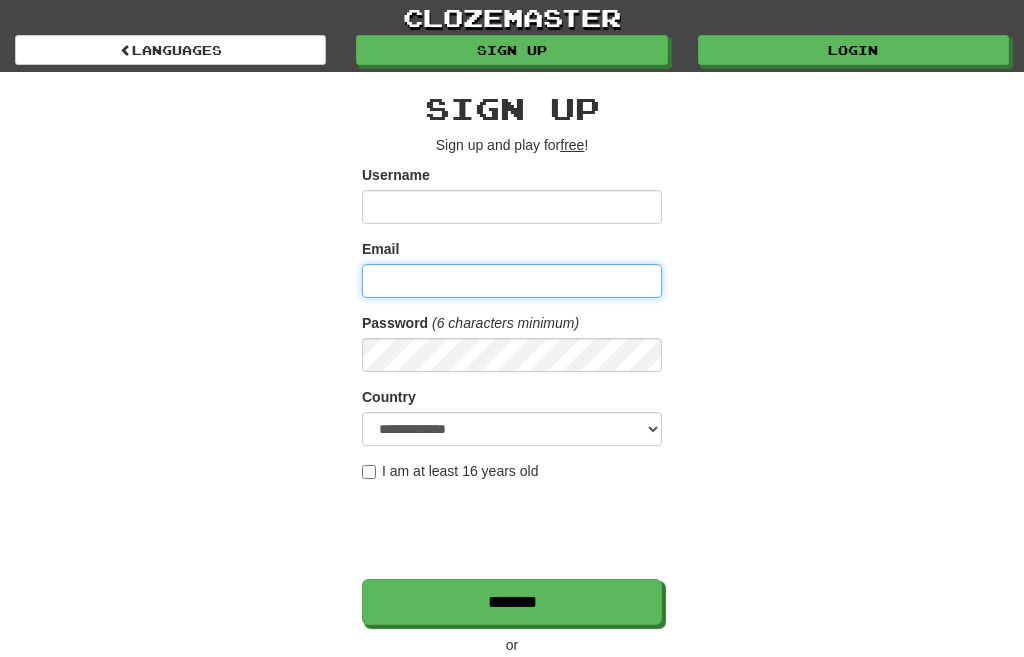 click on "Email" at bounding box center [512, 281] 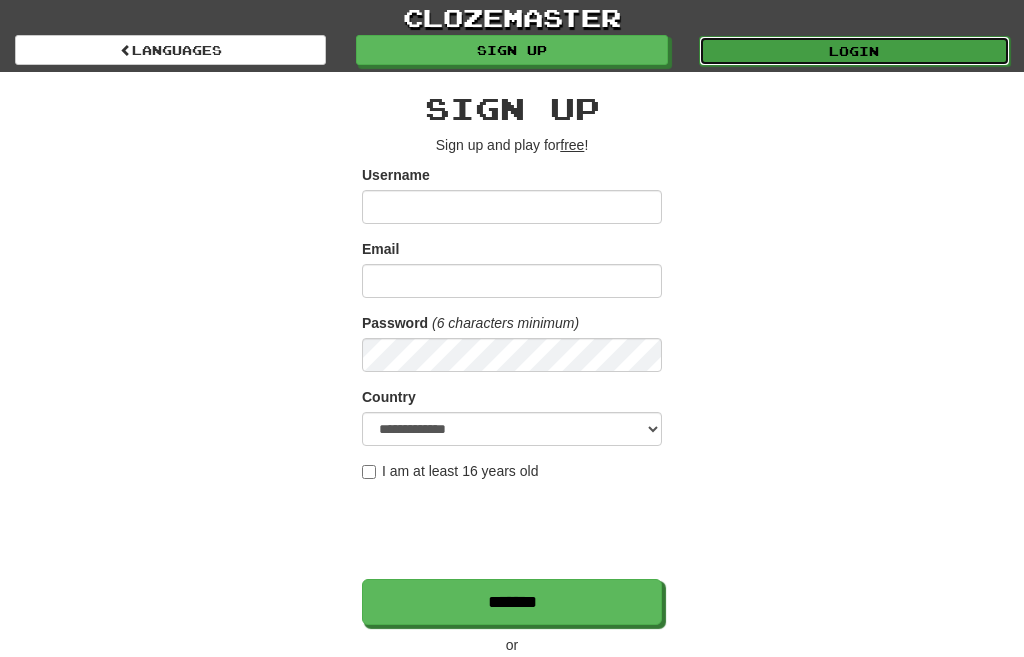 click on "Login" at bounding box center (854, 51) 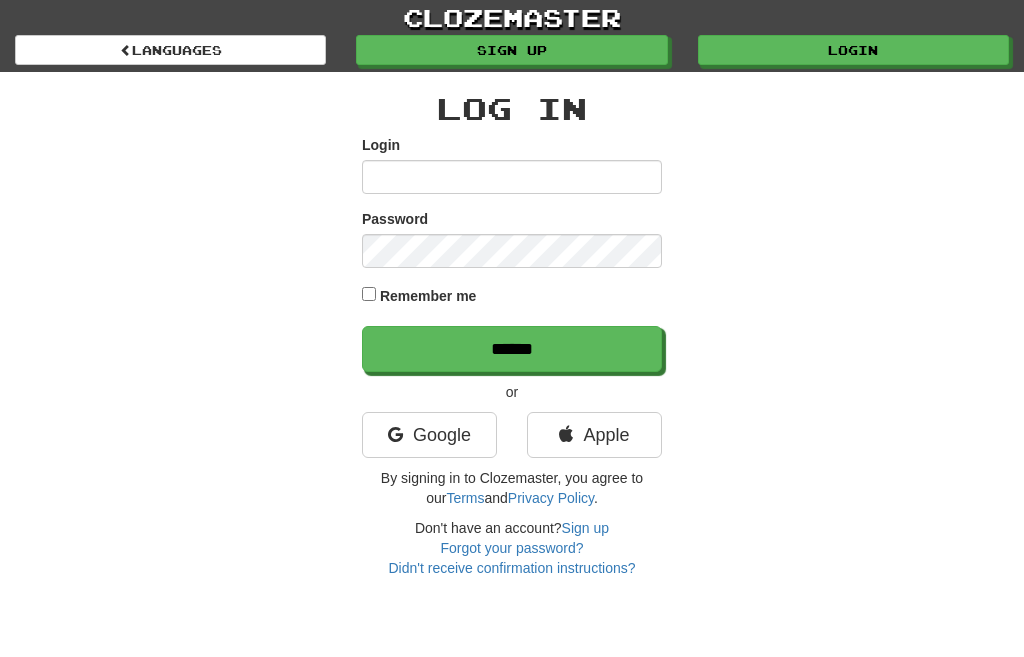scroll, scrollTop: 0, scrollLeft: 0, axis: both 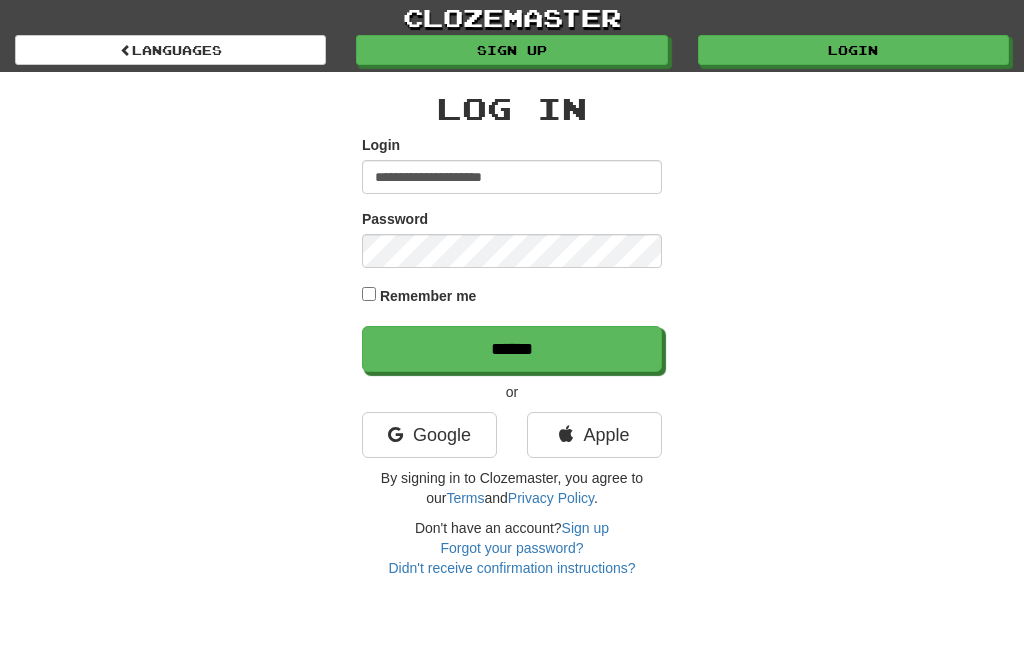 type on "**********" 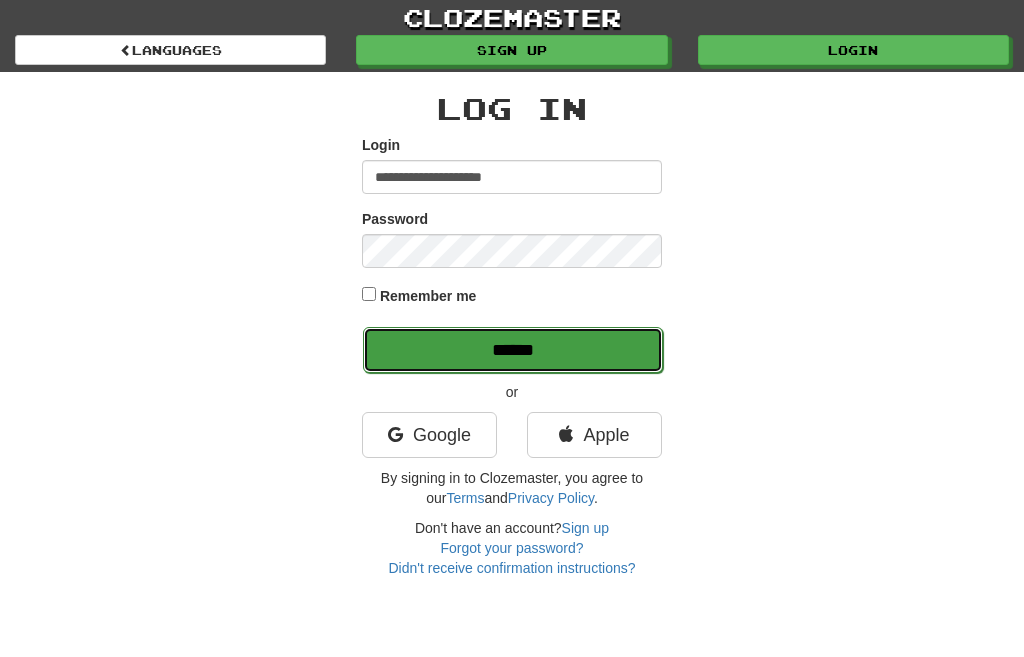click on "******" at bounding box center [513, 350] 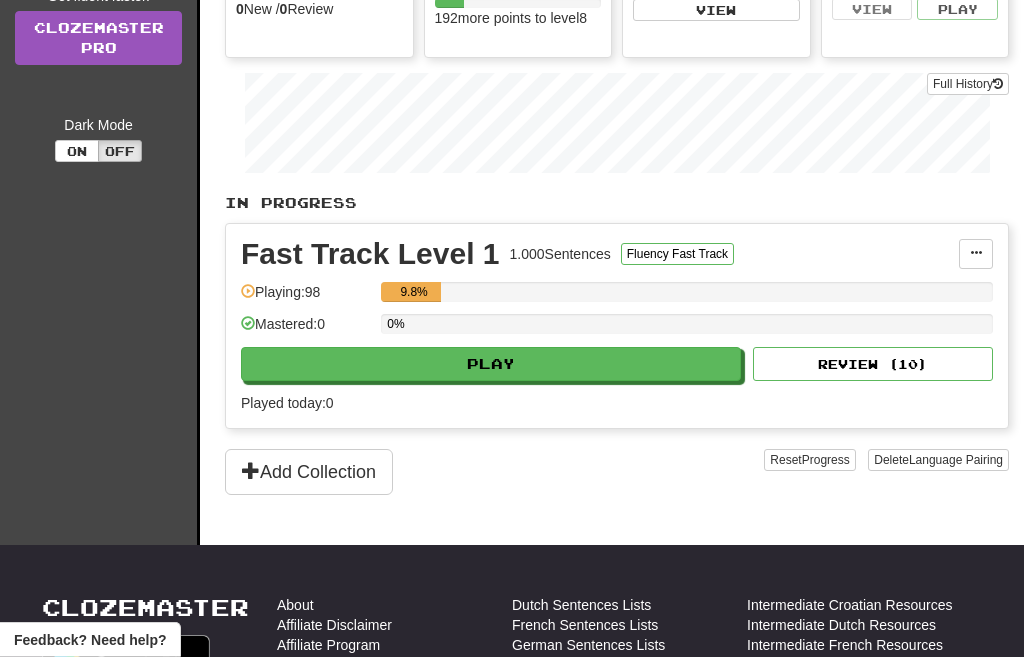scroll, scrollTop: 276, scrollLeft: 0, axis: vertical 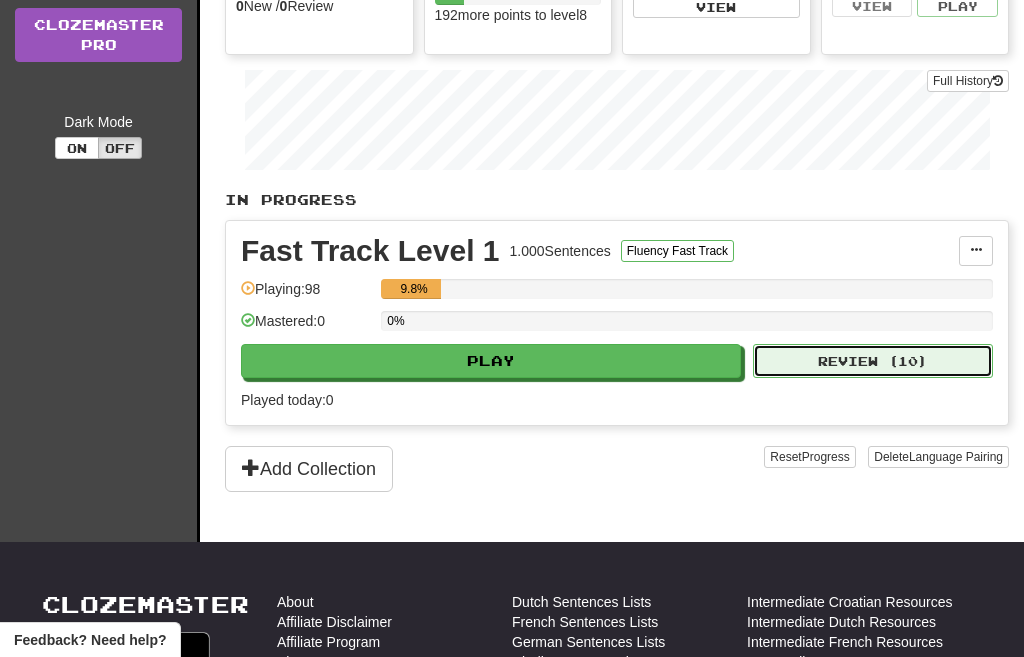 click on "Review ( 10 )" at bounding box center (873, 361) 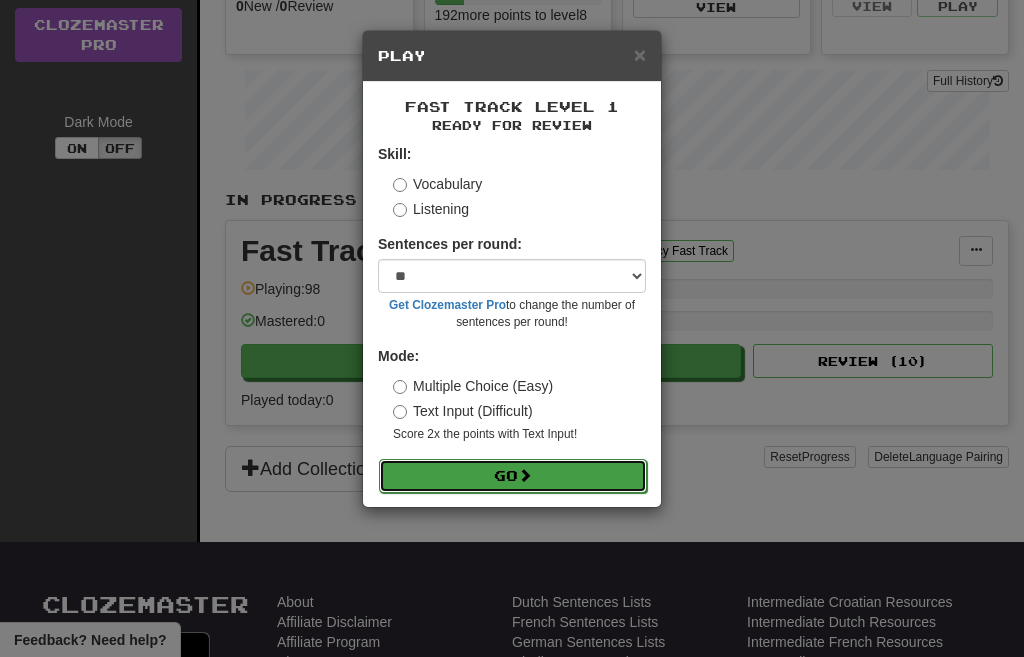 click on "Go" at bounding box center (513, 476) 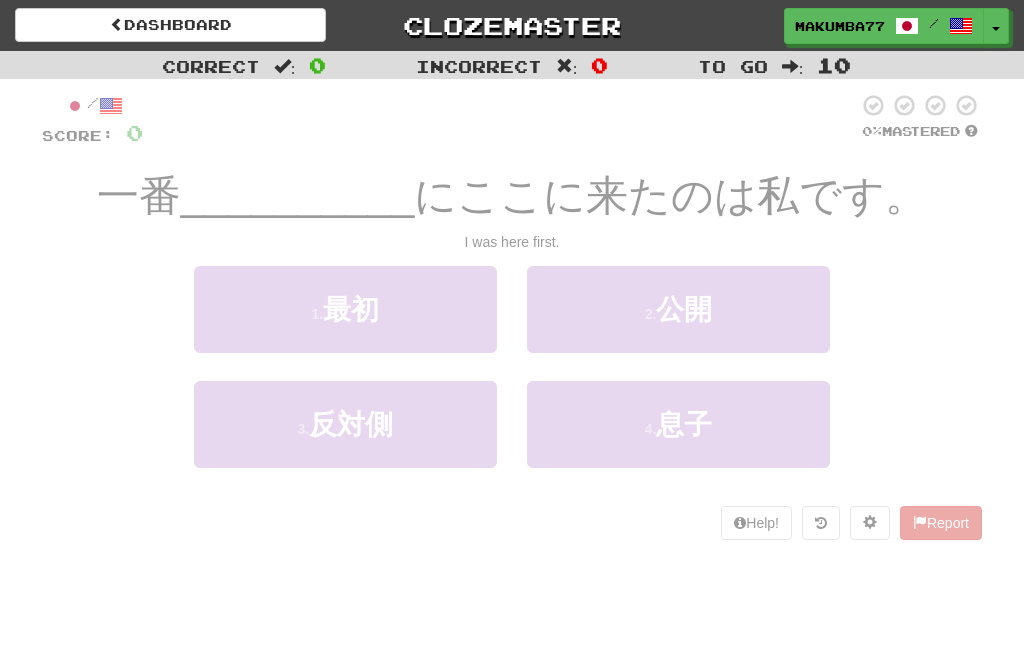 scroll, scrollTop: 0, scrollLeft: 0, axis: both 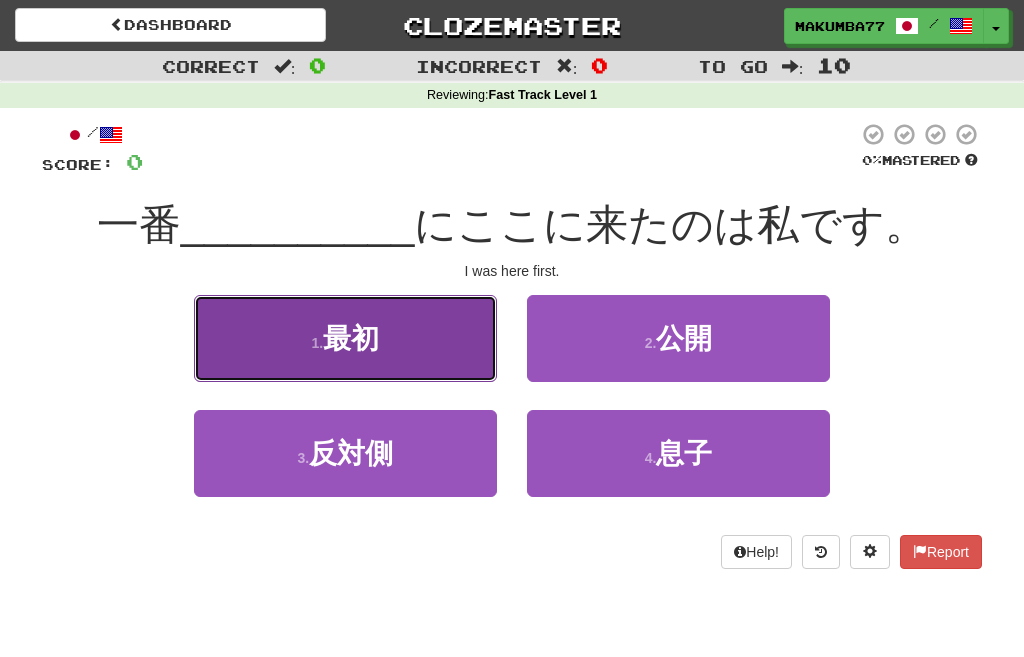 click on "最初" at bounding box center [351, 338] 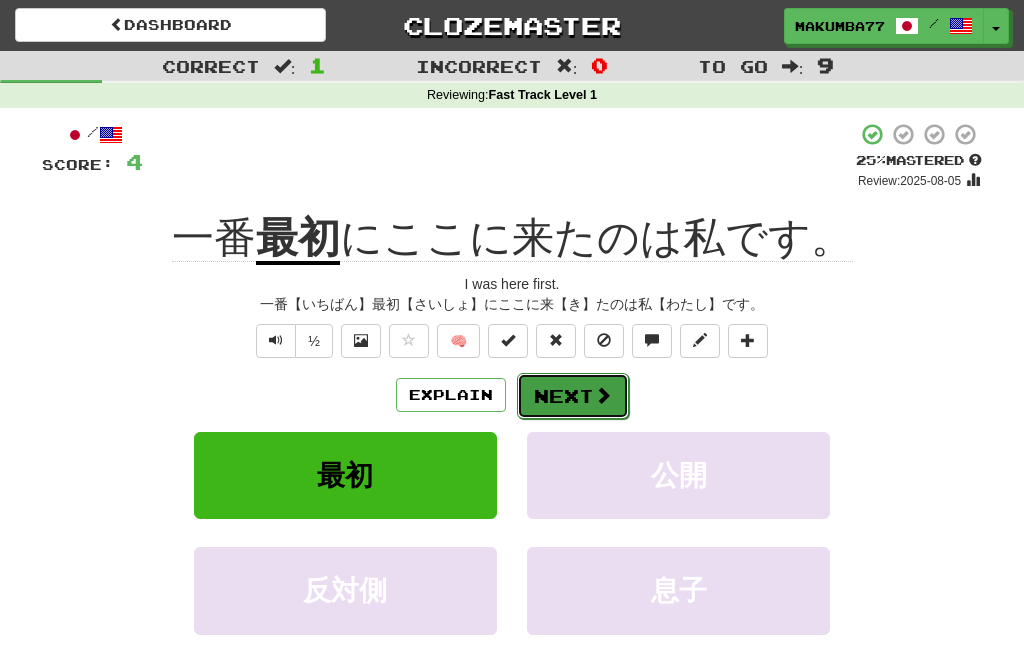 click on "Next" at bounding box center [573, 396] 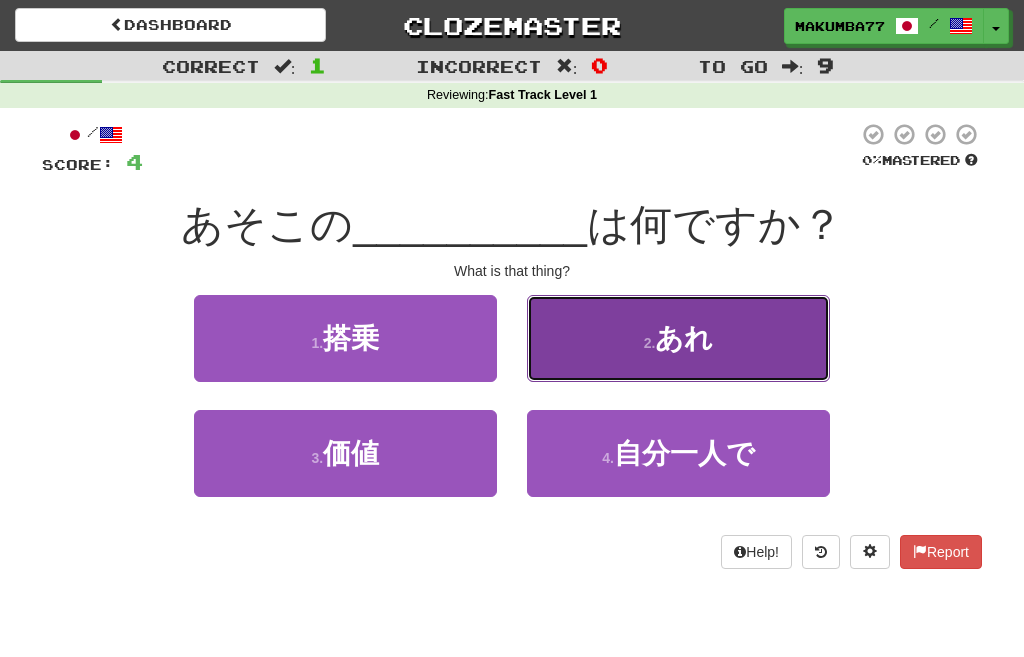 click on "あれ" at bounding box center (684, 338) 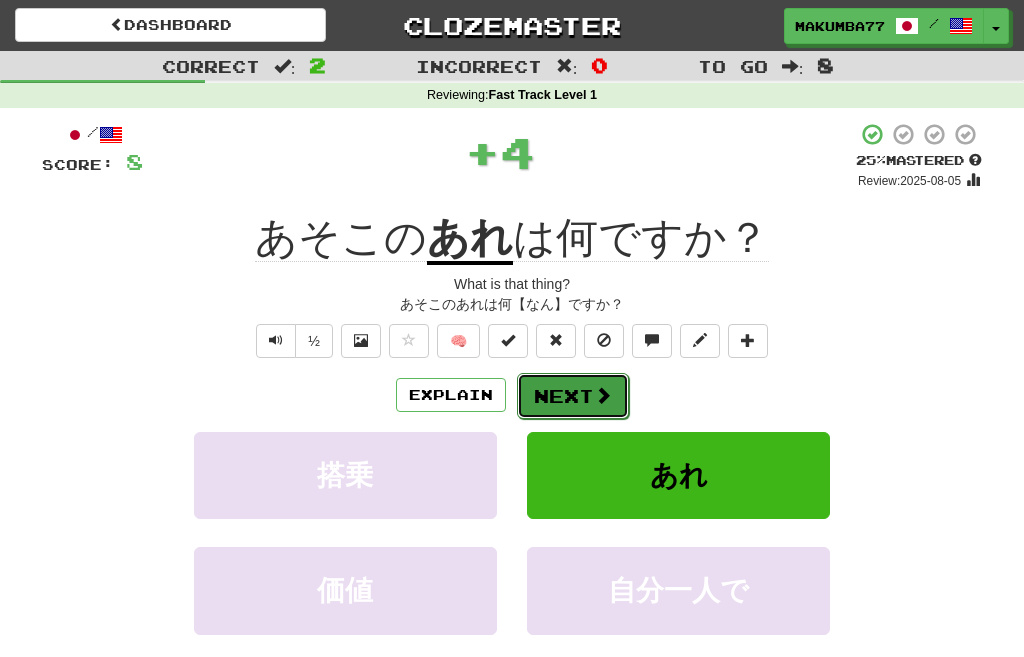 click on "Next" at bounding box center (573, 396) 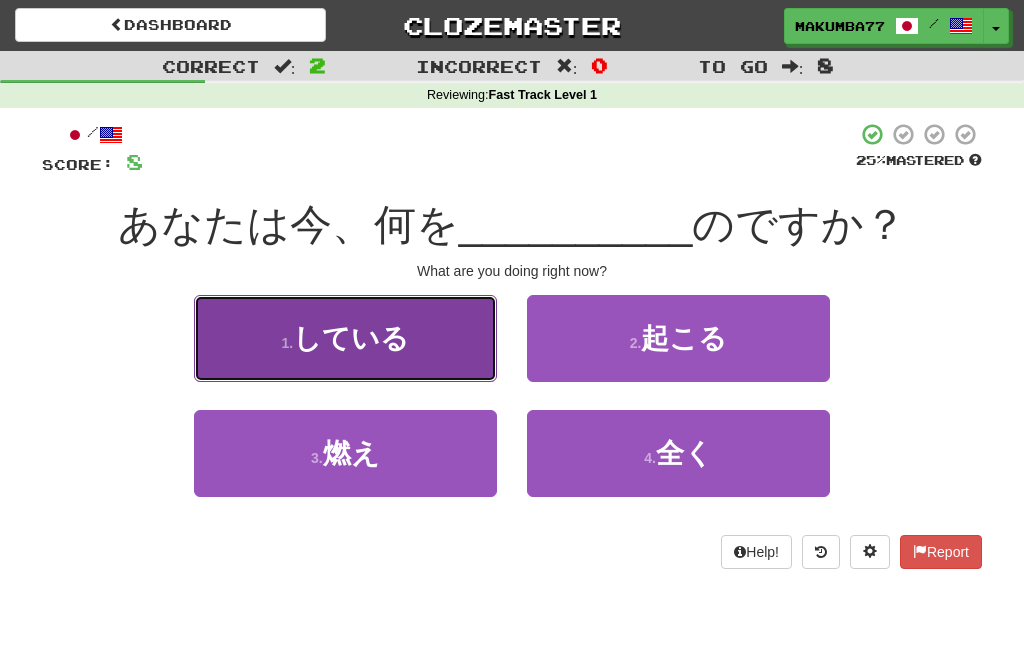 click on "している" at bounding box center (351, 338) 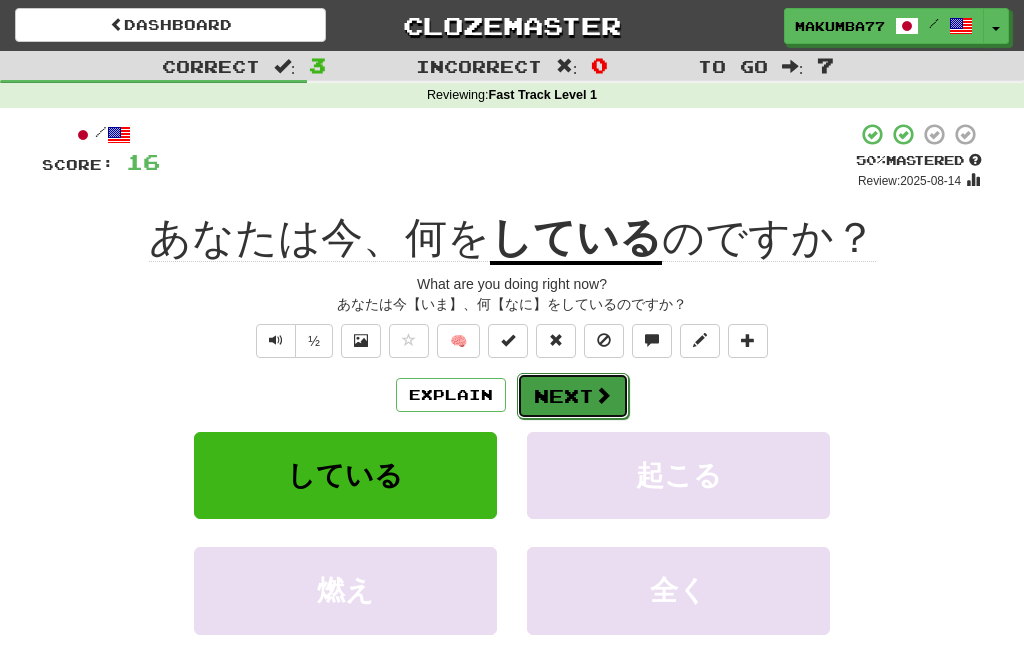click on "Next" at bounding box center (573, 396) 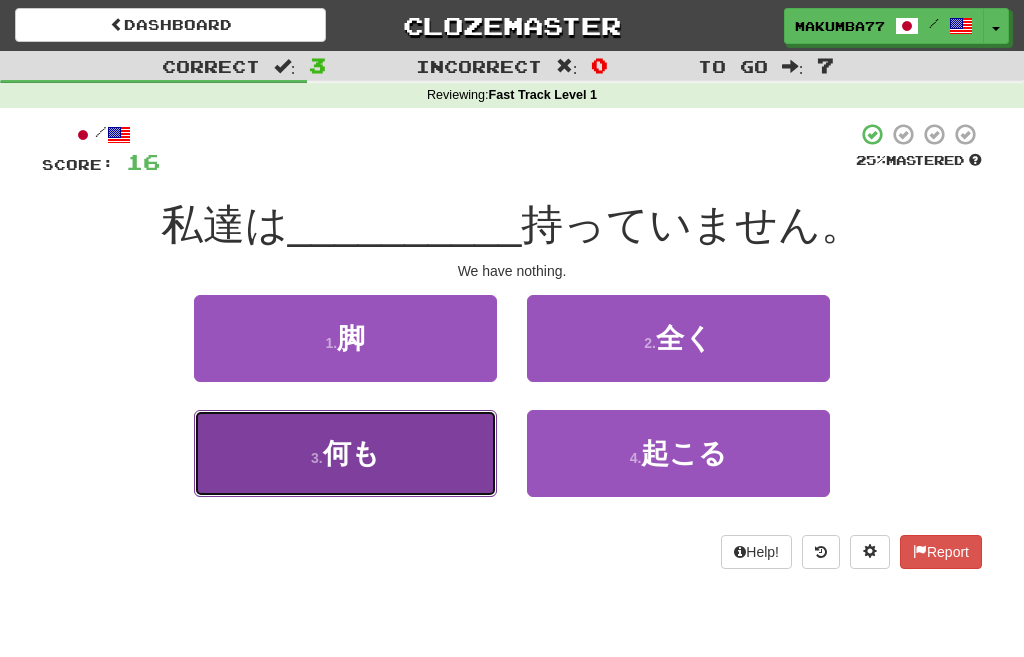 click on "何も" at bounding box center (351, 453) 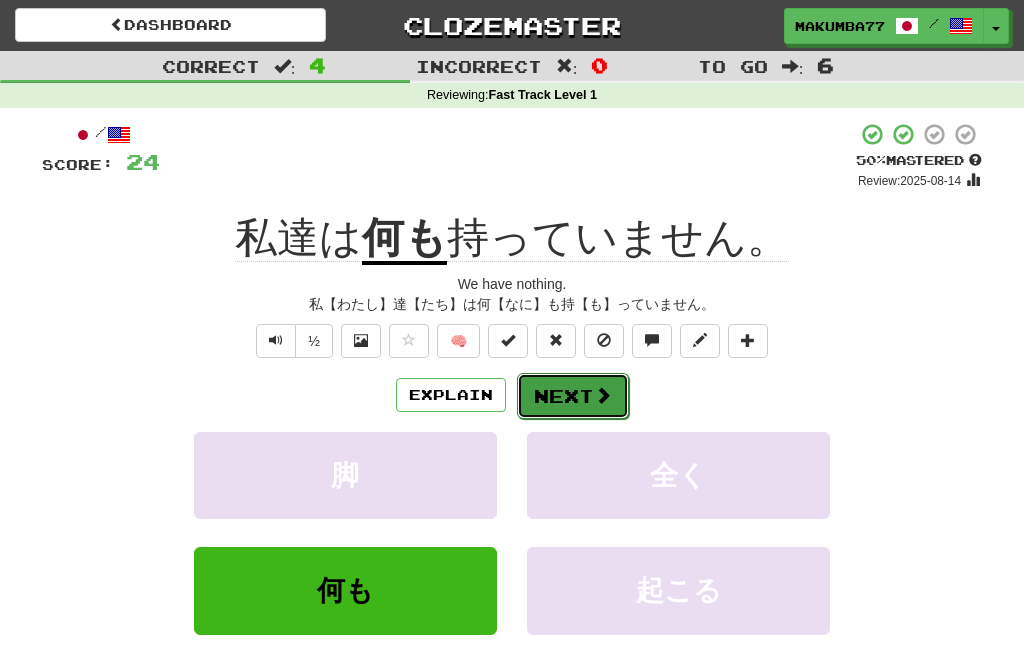 click on "Next" at bounding box center [573, 396] 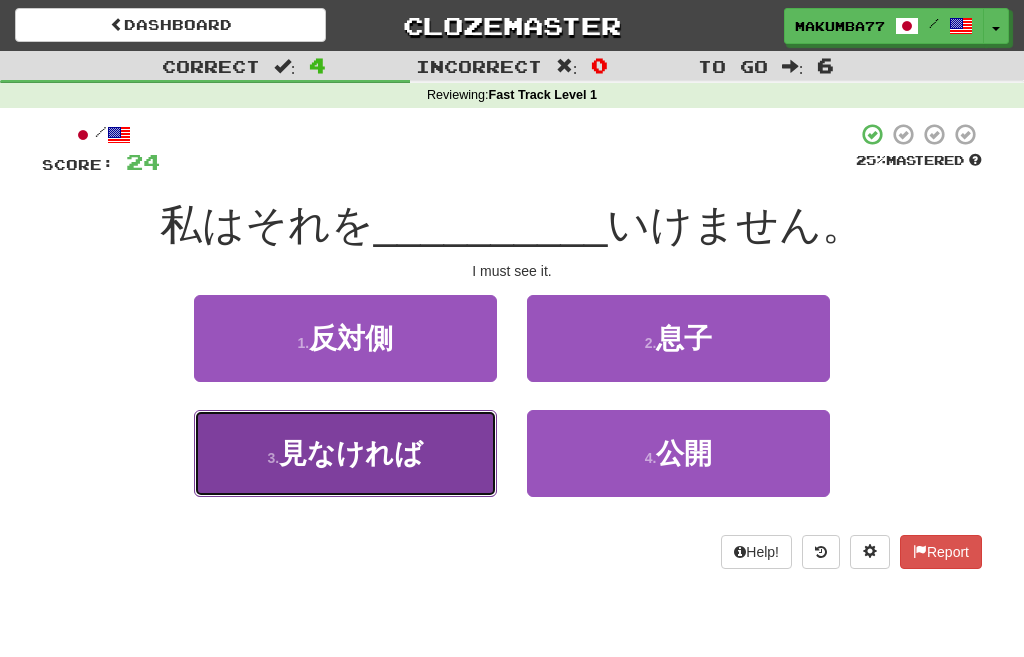 click on "見なければ" at bounding box center (351, 453) 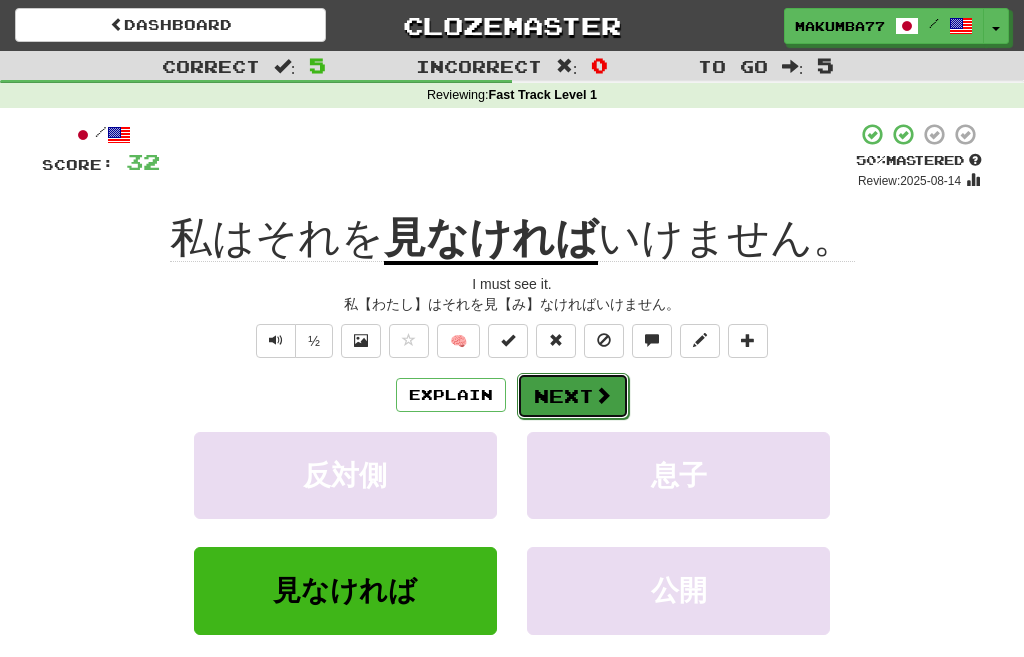 click on "Next" at bounding box center (573, 396) 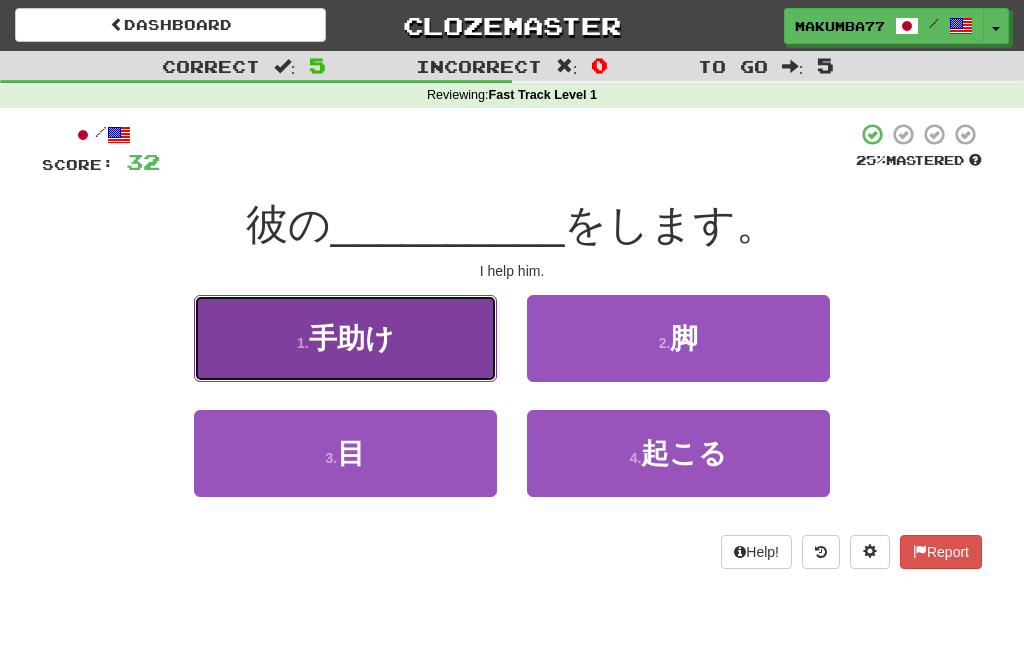 click on "手助け" at bounding box center [351, 338] 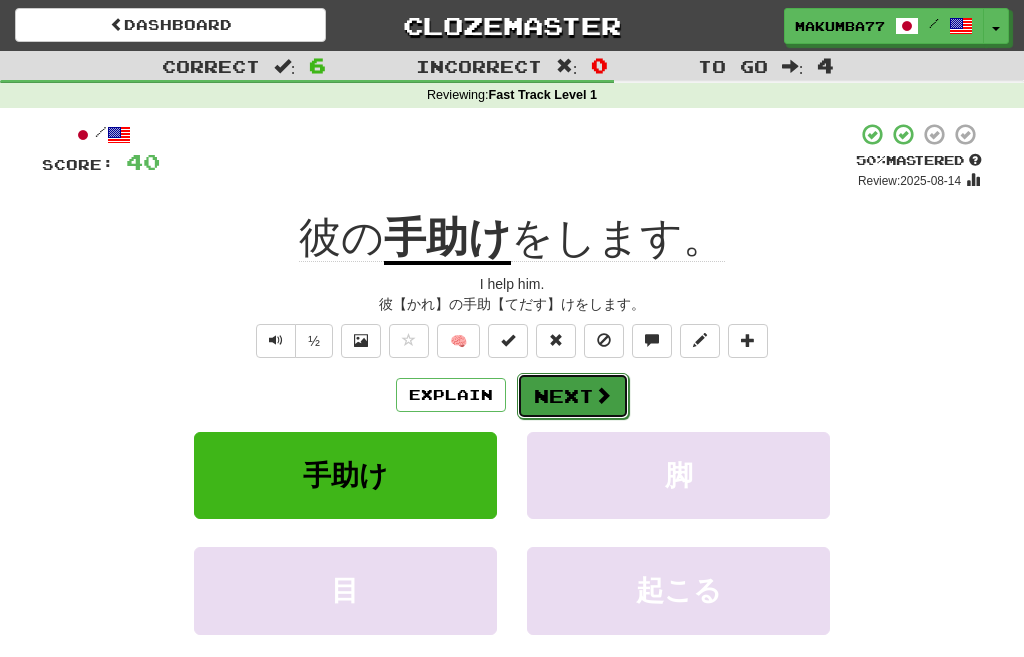 click on "Next" at bounding box center [573, 396] 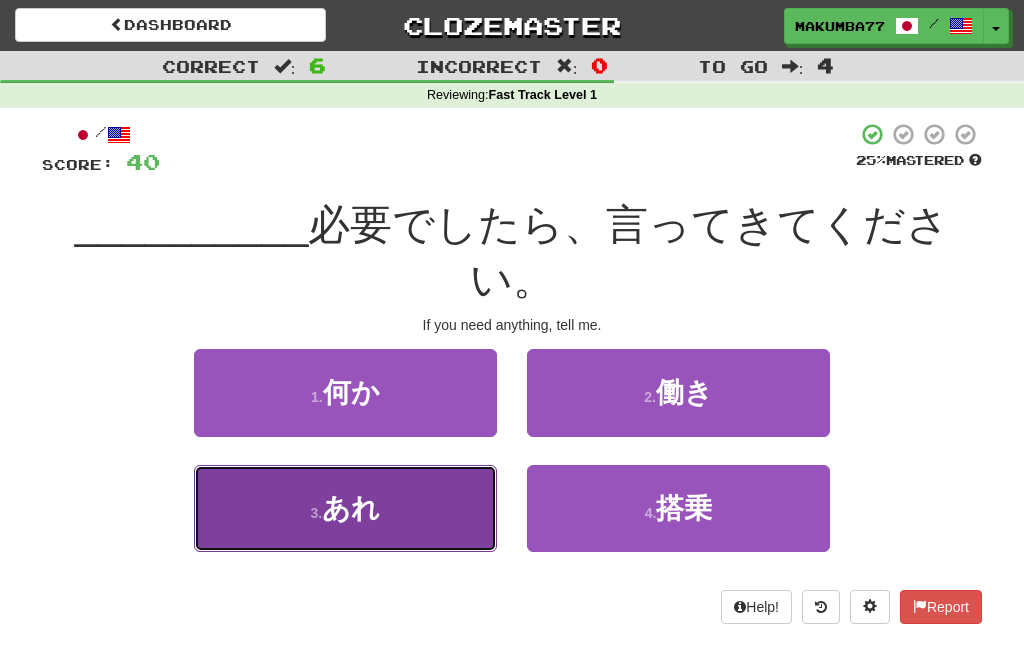 click on "あれ" at bounding box center [351, 508] 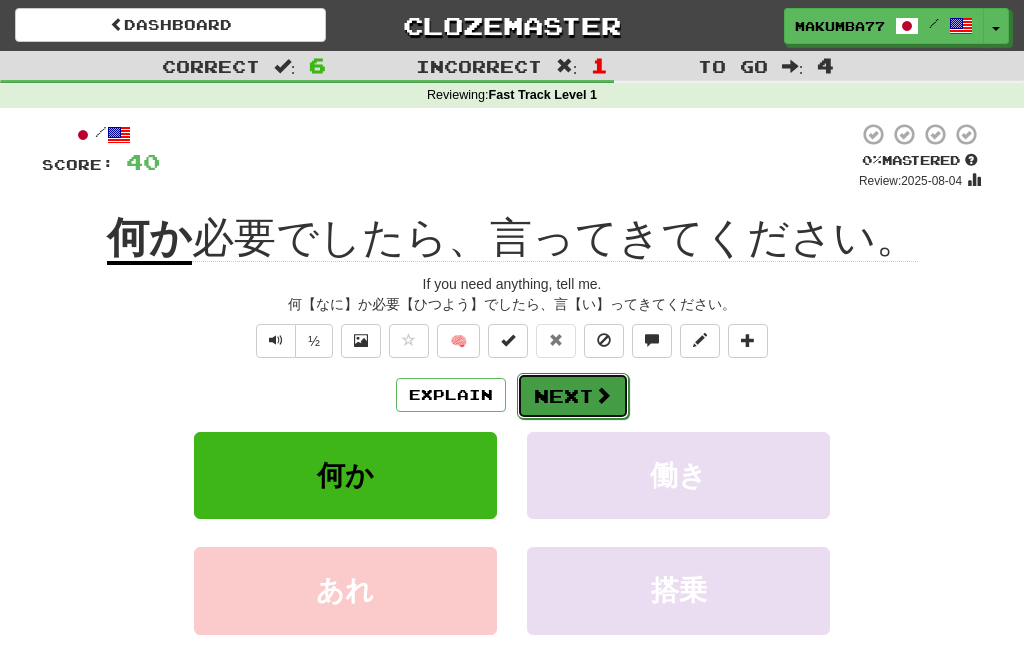 click on "Next" at bounding box center [573, 396] 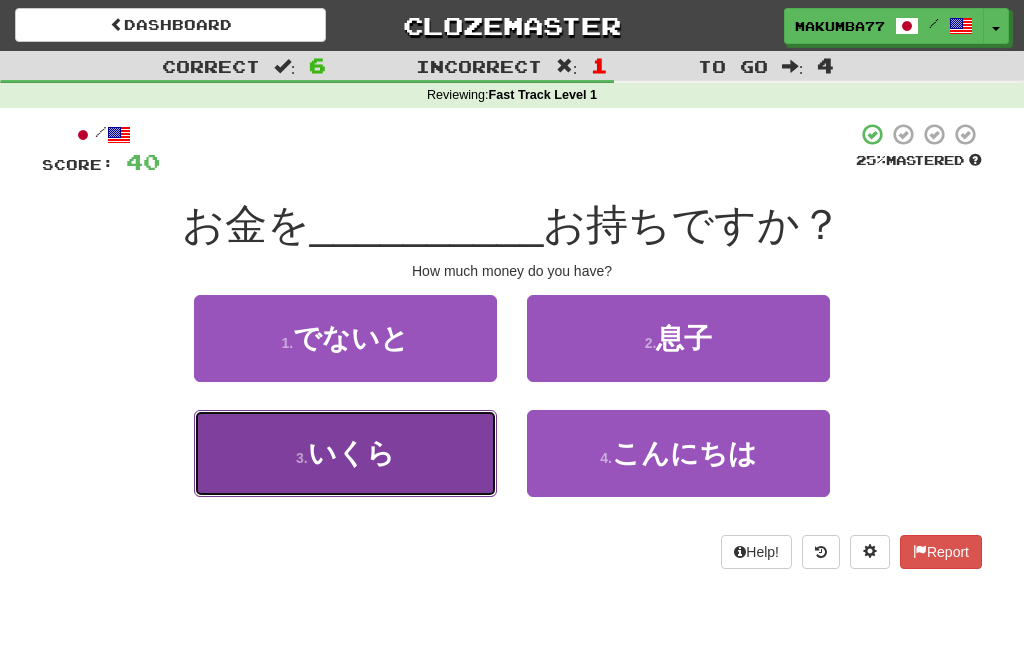 click on "いくら" at bounding box center [351, 453] 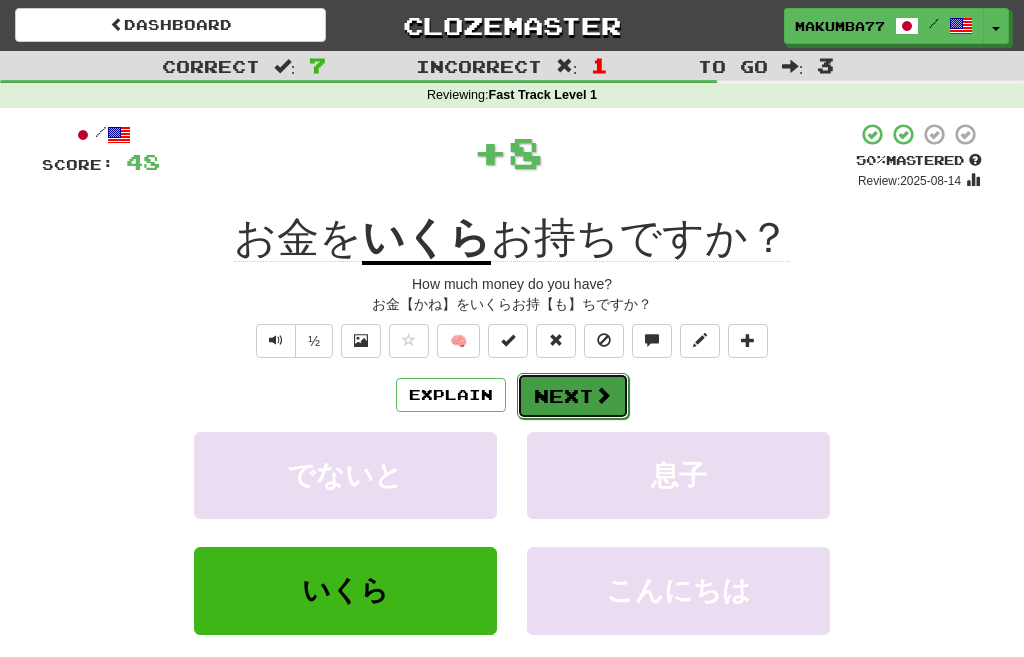 click on "Next" at bounding box center (573, 396) 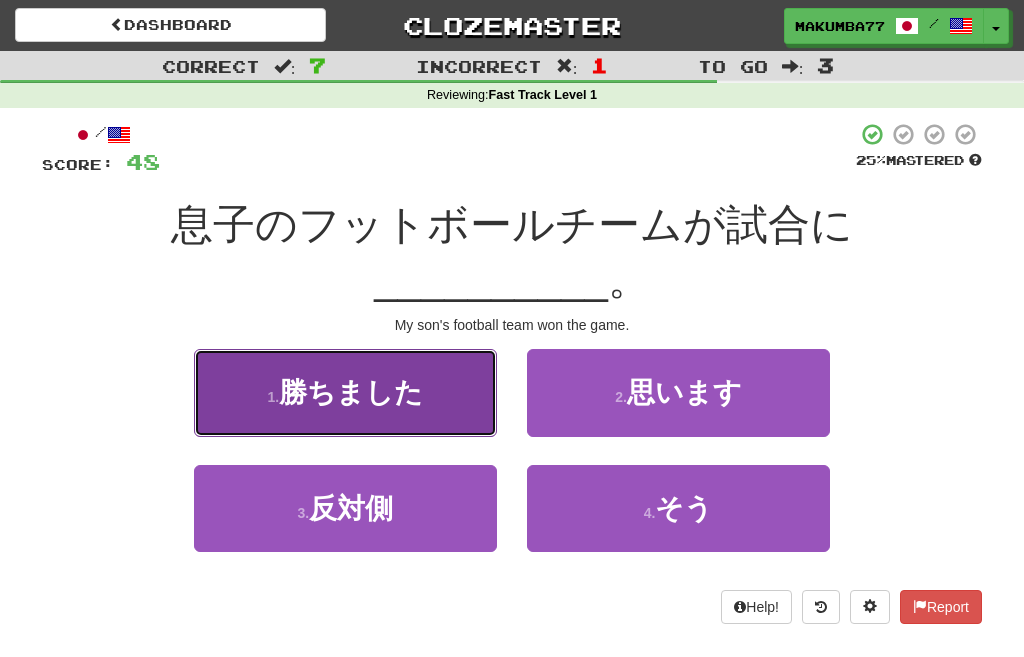 click on "勝ちました" at bounding box center (351, 392) 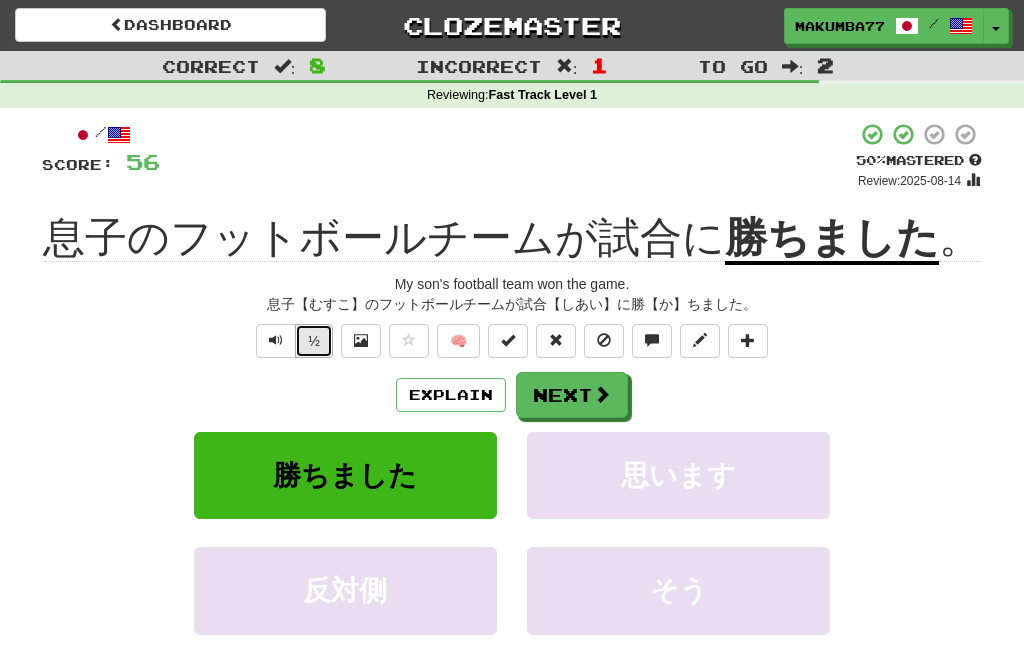 click on "½" at bounding box center (314, 341) 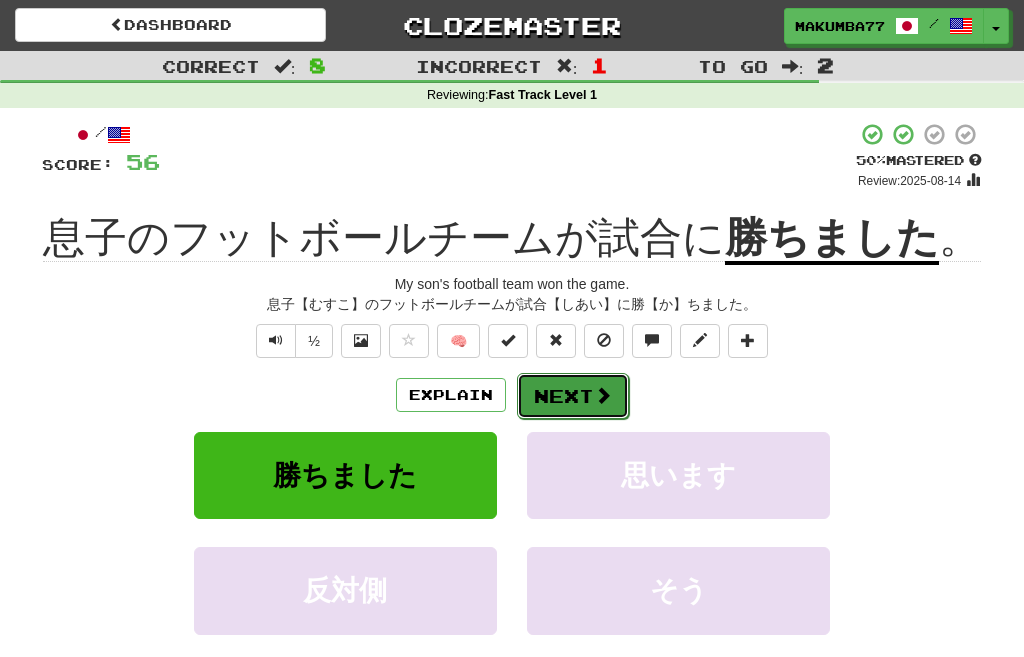 click on "Next" at bounding box center [573, 396] 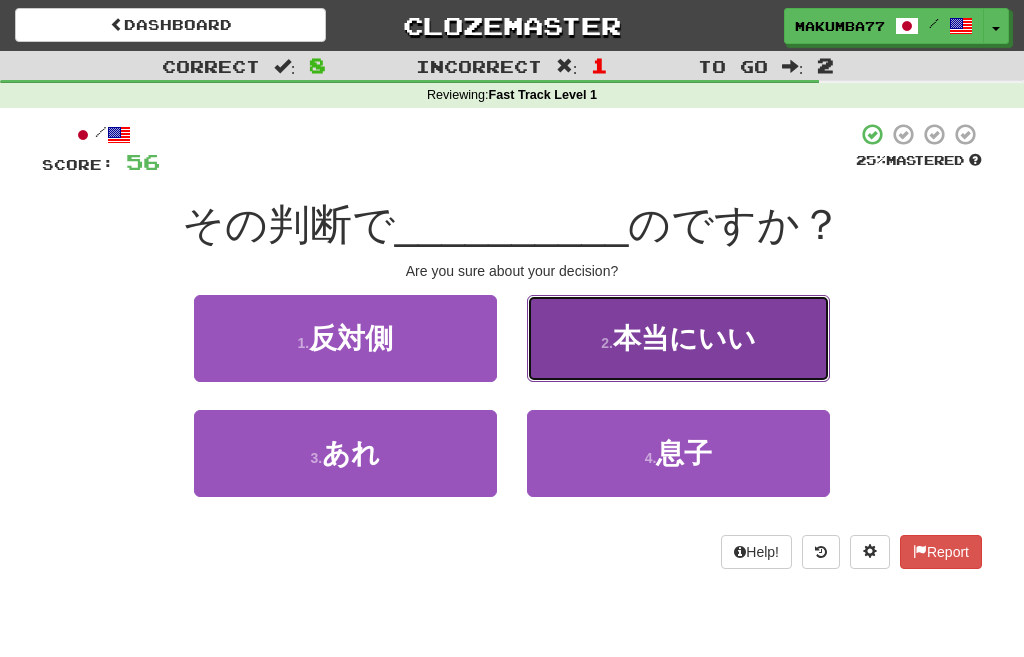 click on "本当にいい" at bounding box center (684, 338) 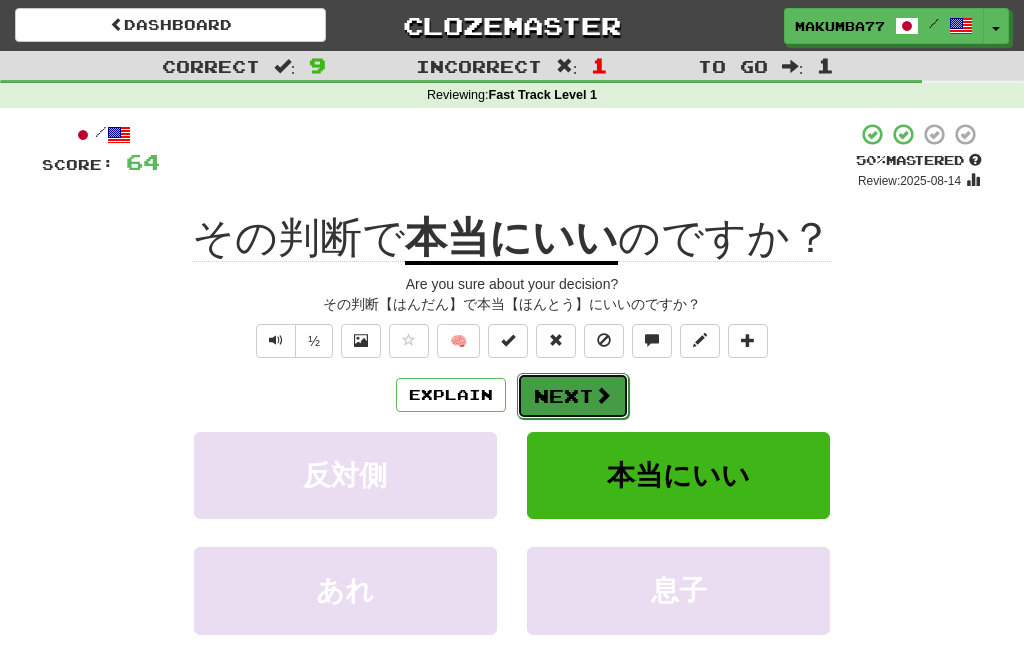 click on "Next" at bounding box center (573, 396) 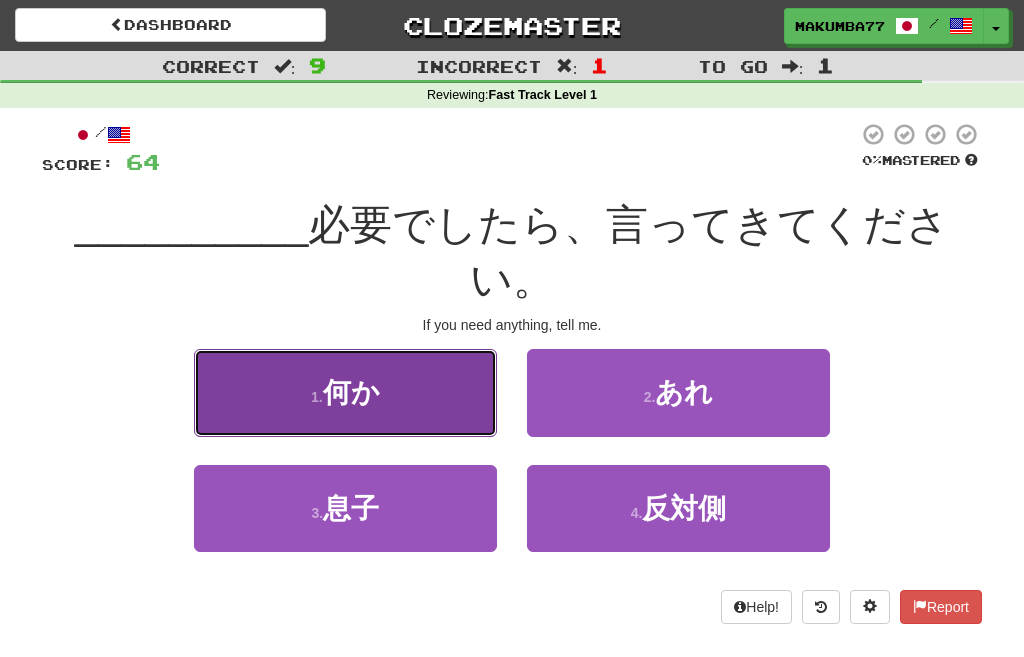 click on "1 .  何か" at bounding box center [345, 392] 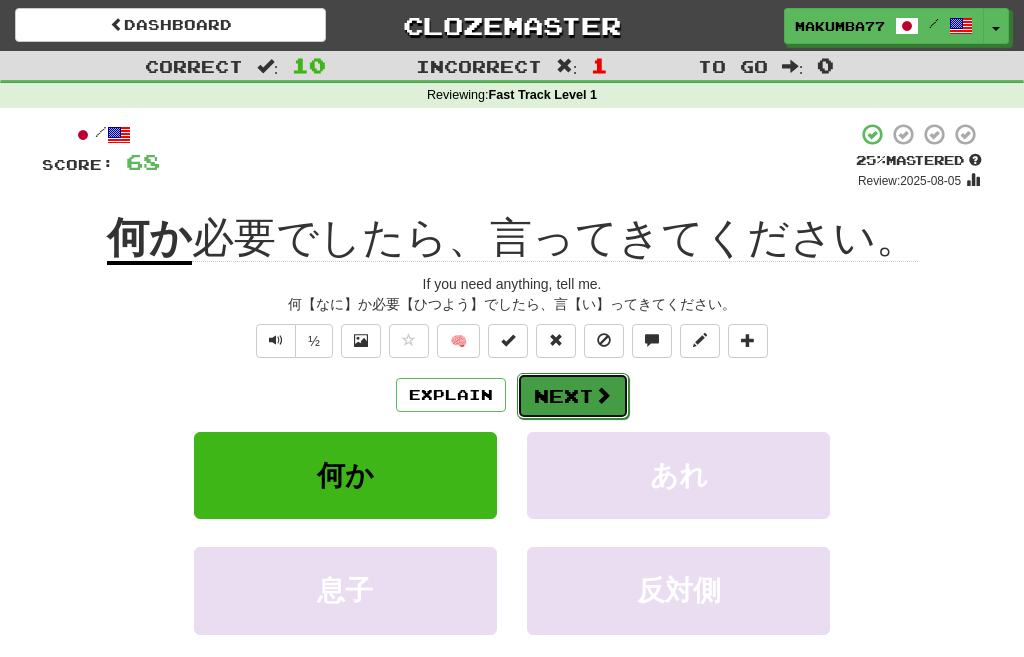 click at bounding box center (603, 395) 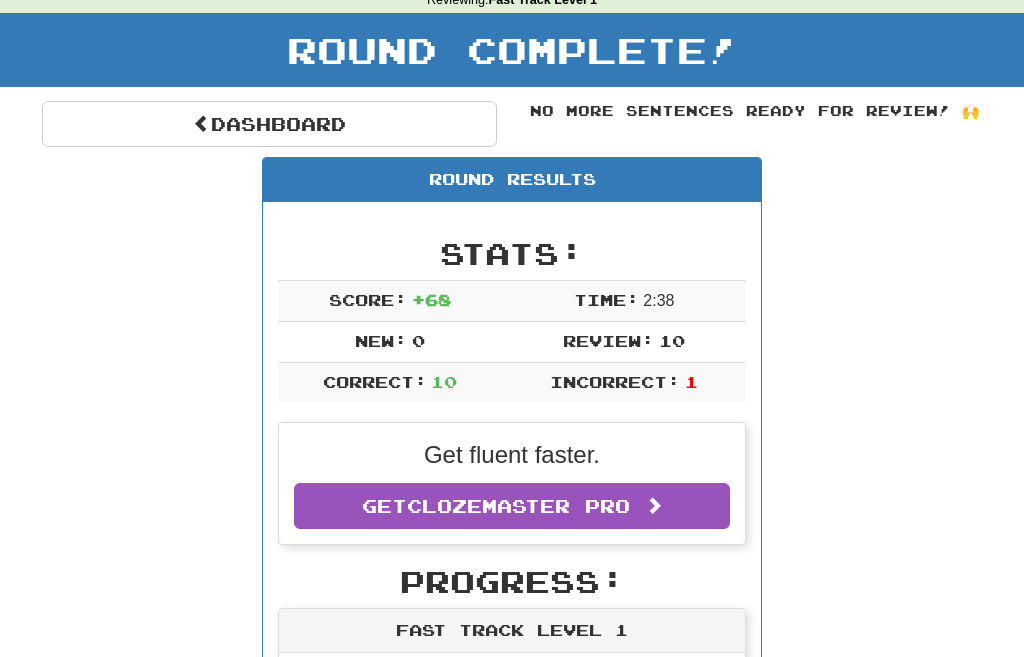 scroll, scrollTop: 0, scrollLeft: 0, axis: both 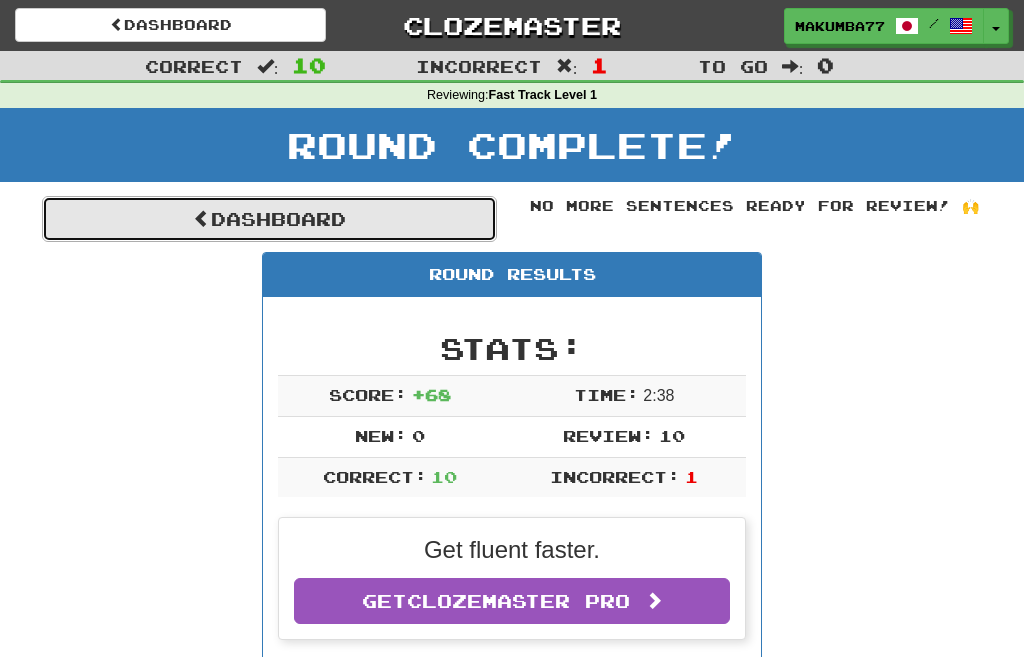 click on "Dashboard" at bounding box center (269, 219) 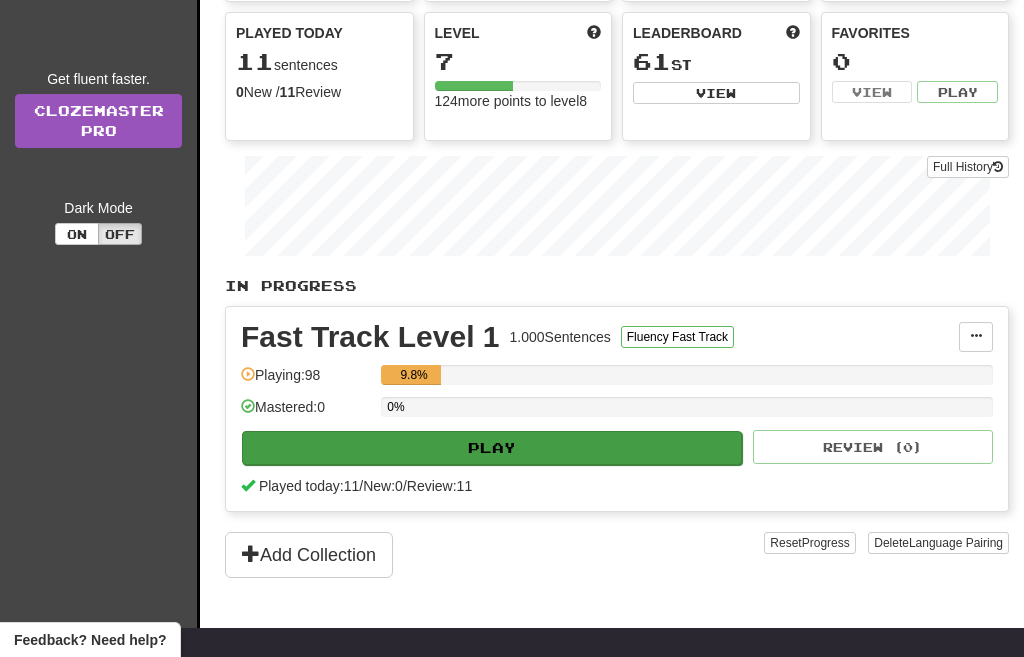 scroll, scrollTop: 138, scrollLeft: 0, axis: vertical 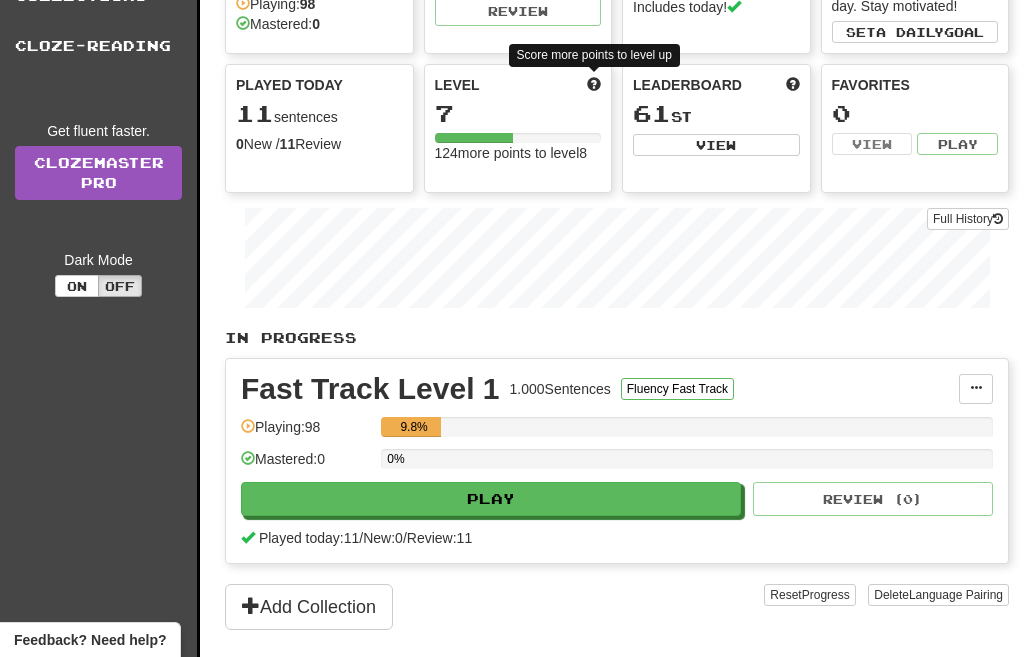 click at bounding box center (594, 84) 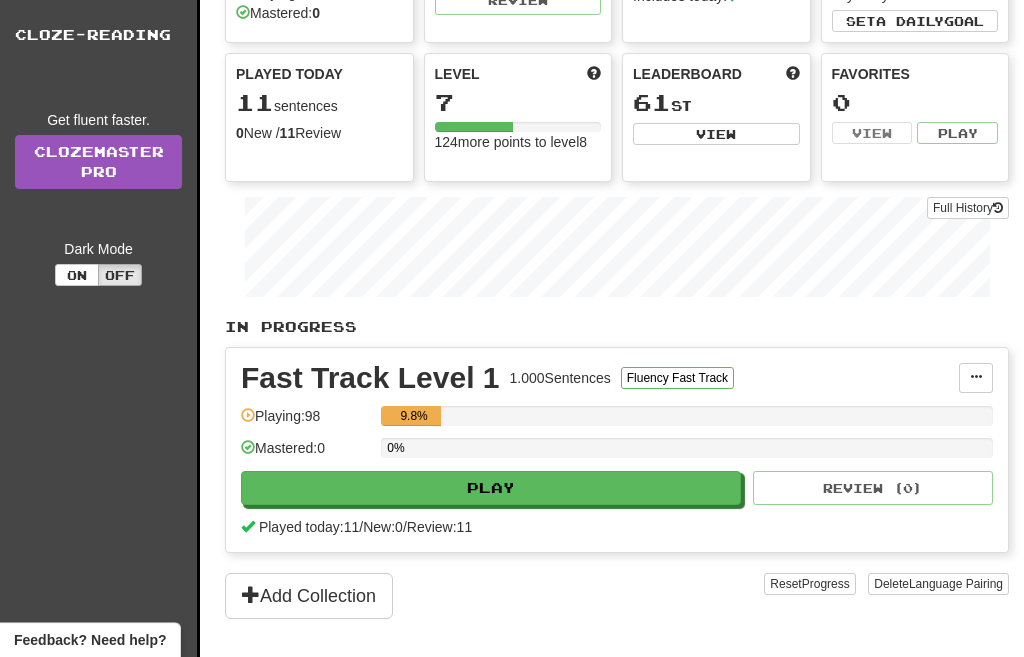 scroll, scrollTop: 276, scrollLeft: 0, axis: vertical 